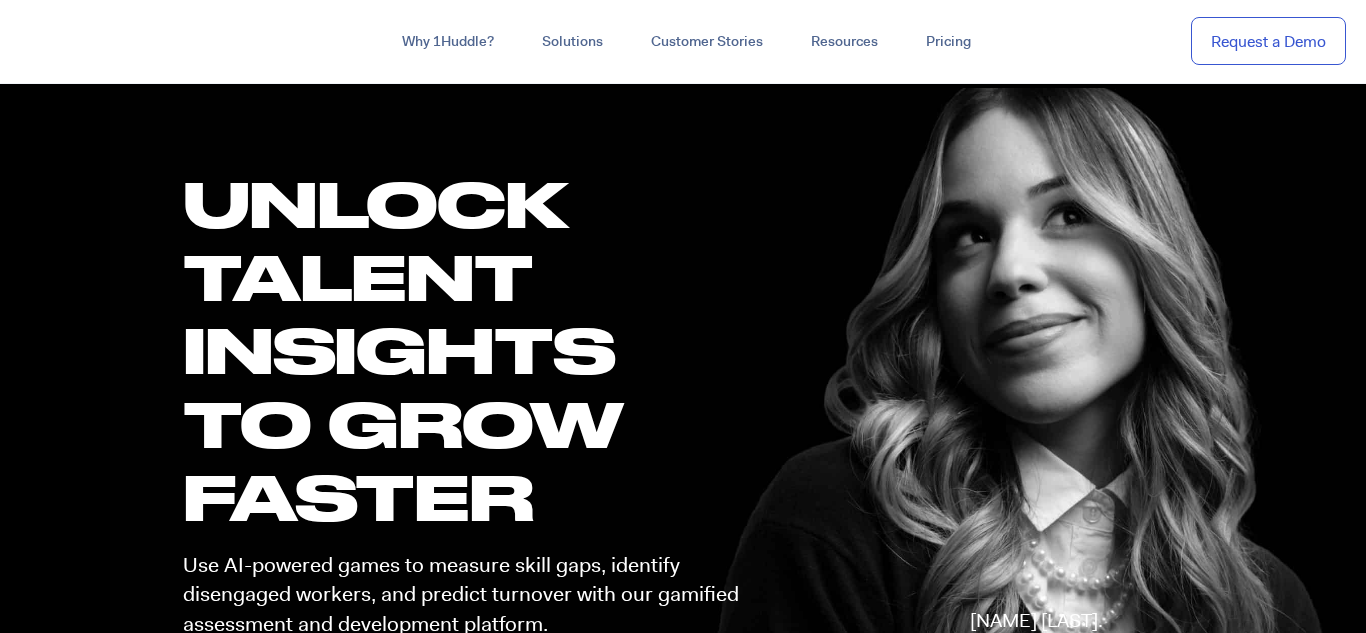 scroll, scrollTop: 0, scrollLeft: 0, axis: both 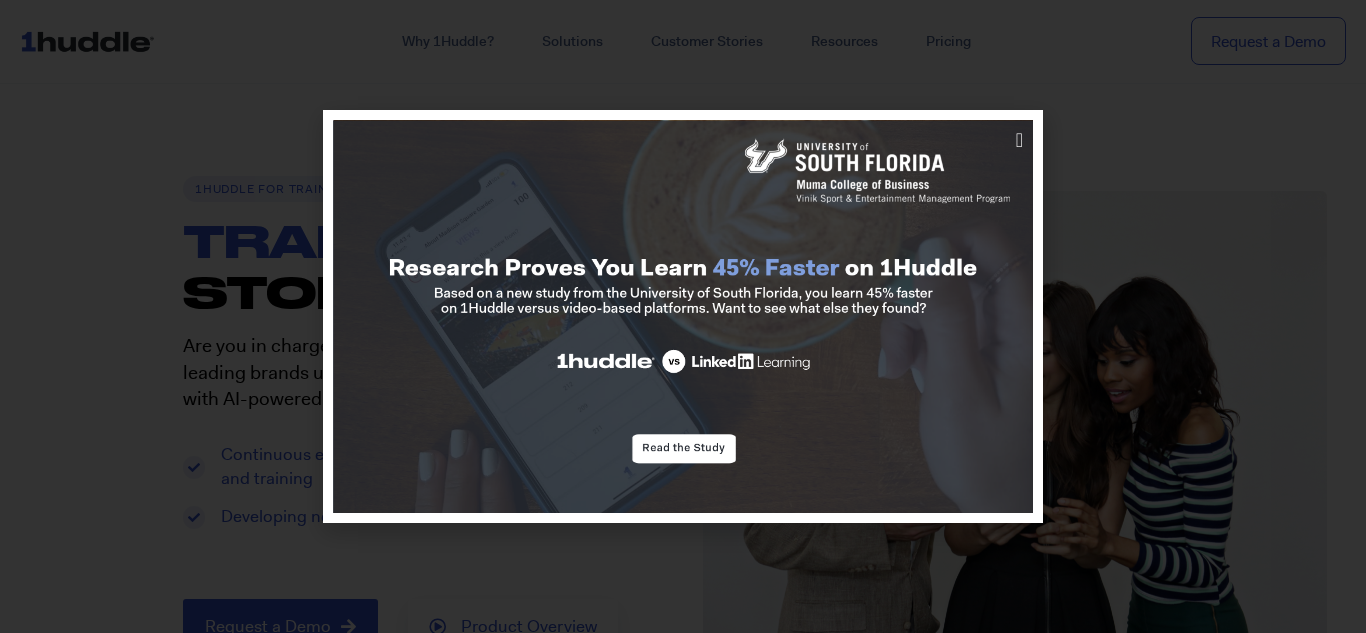 click at bounding box center (683, 317) 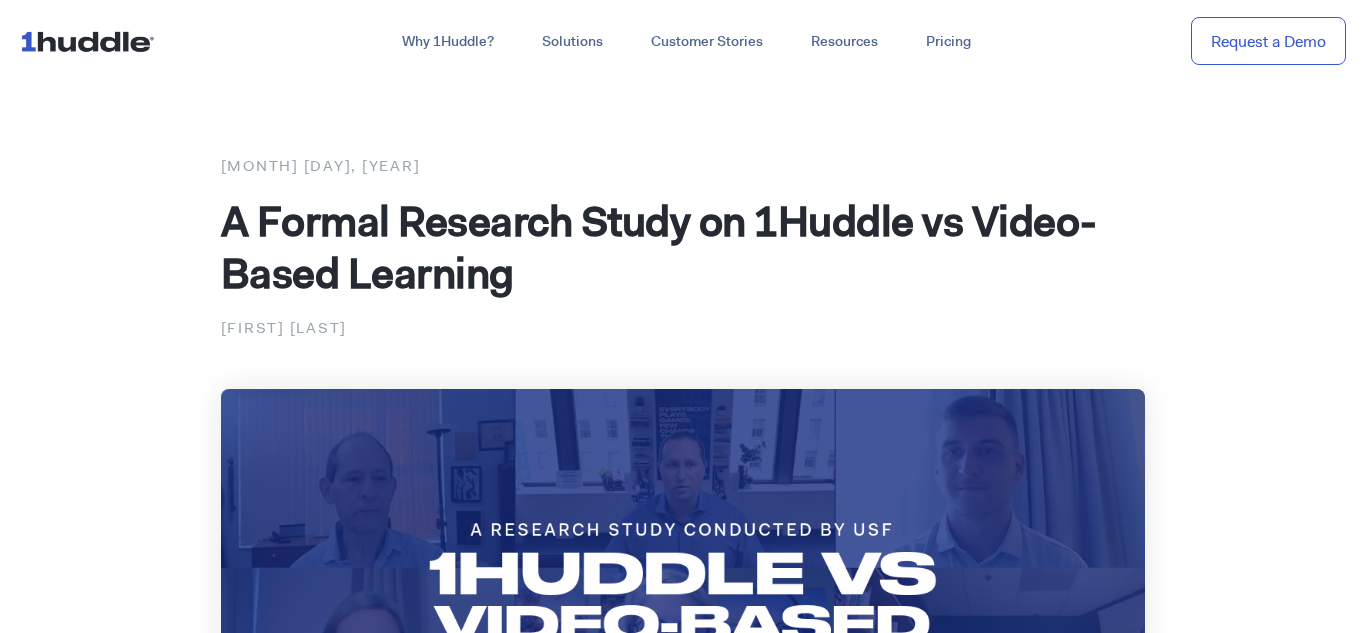 scroll, scrollTop: 0, scrollLeft: 0, axis: both 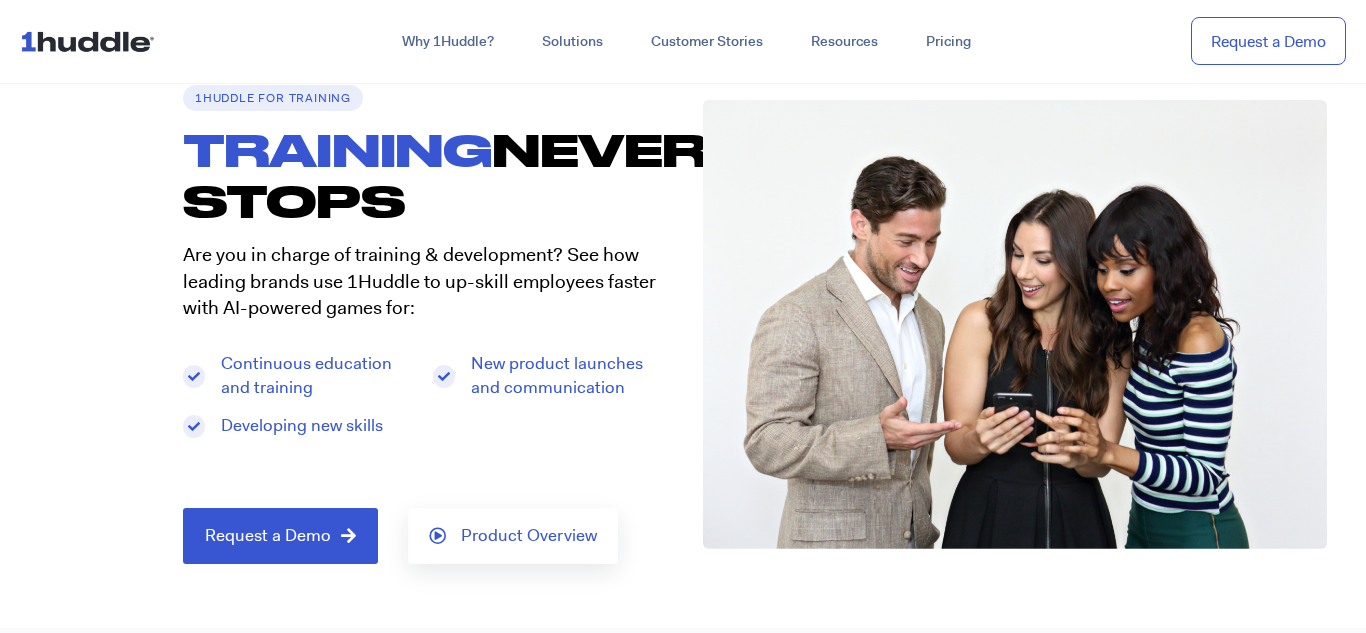 click at bounding box center [91, 41] 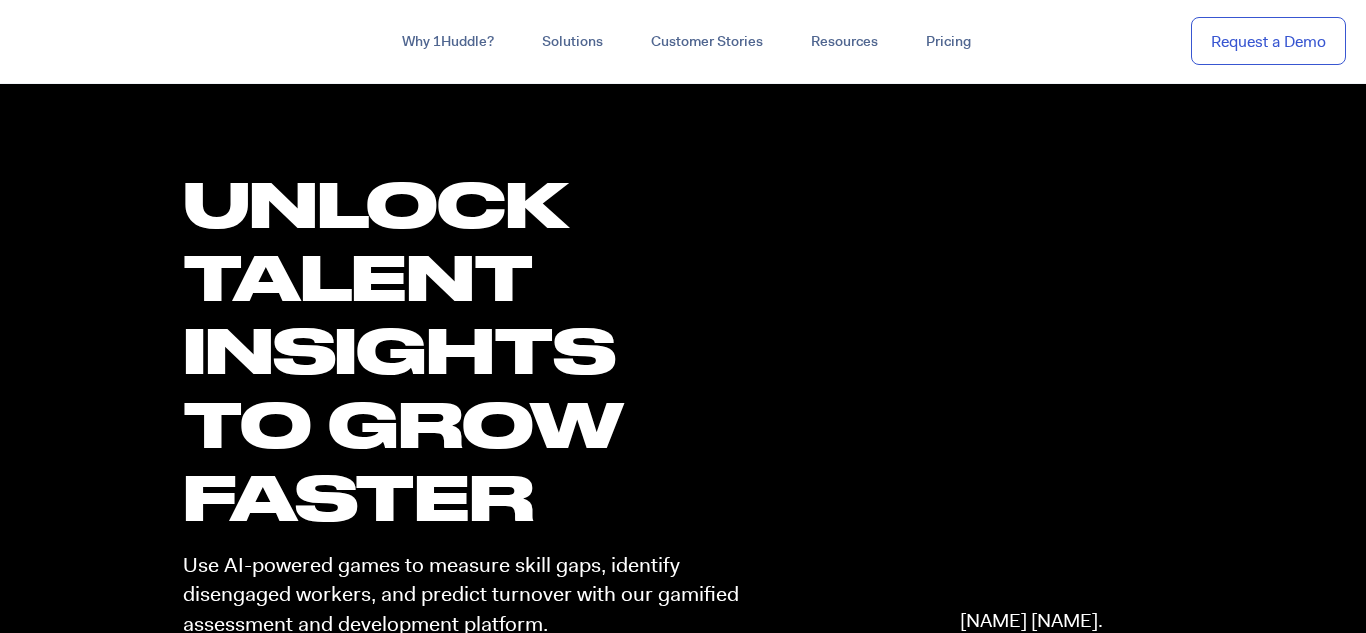 scroll, scrollTop: 0, scrollLeft: 0, axis: both 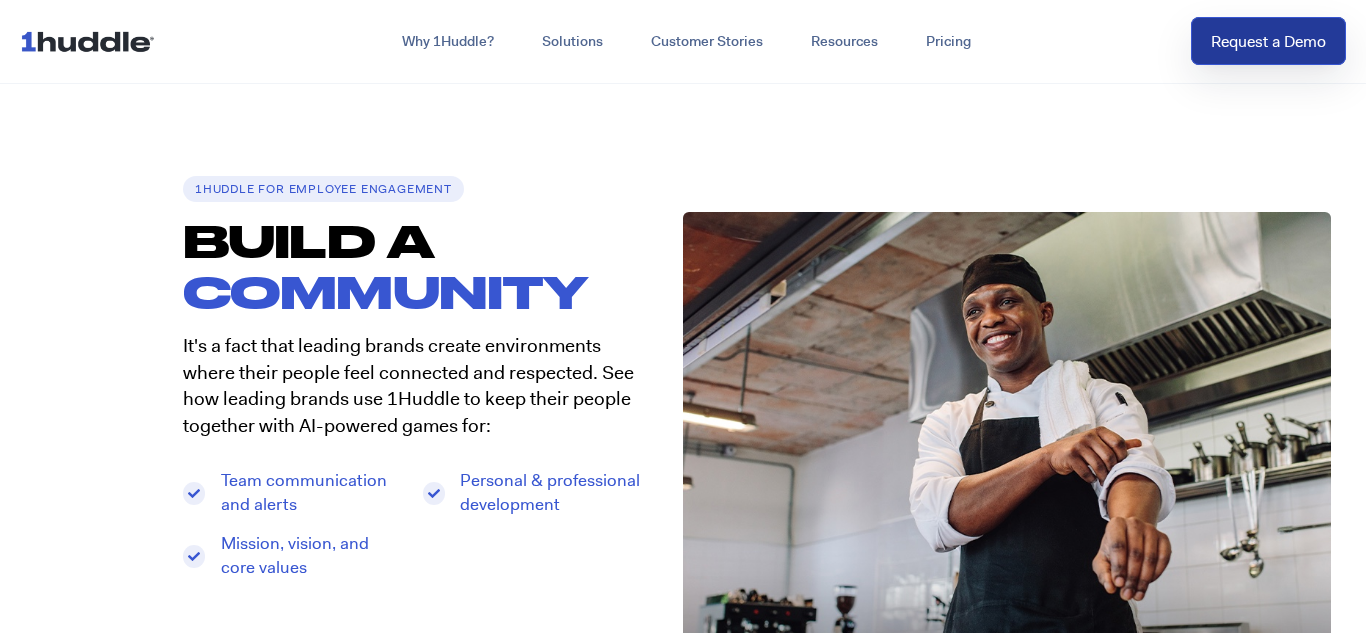click on "Request a Demo" at bounding box center [1268, 41] 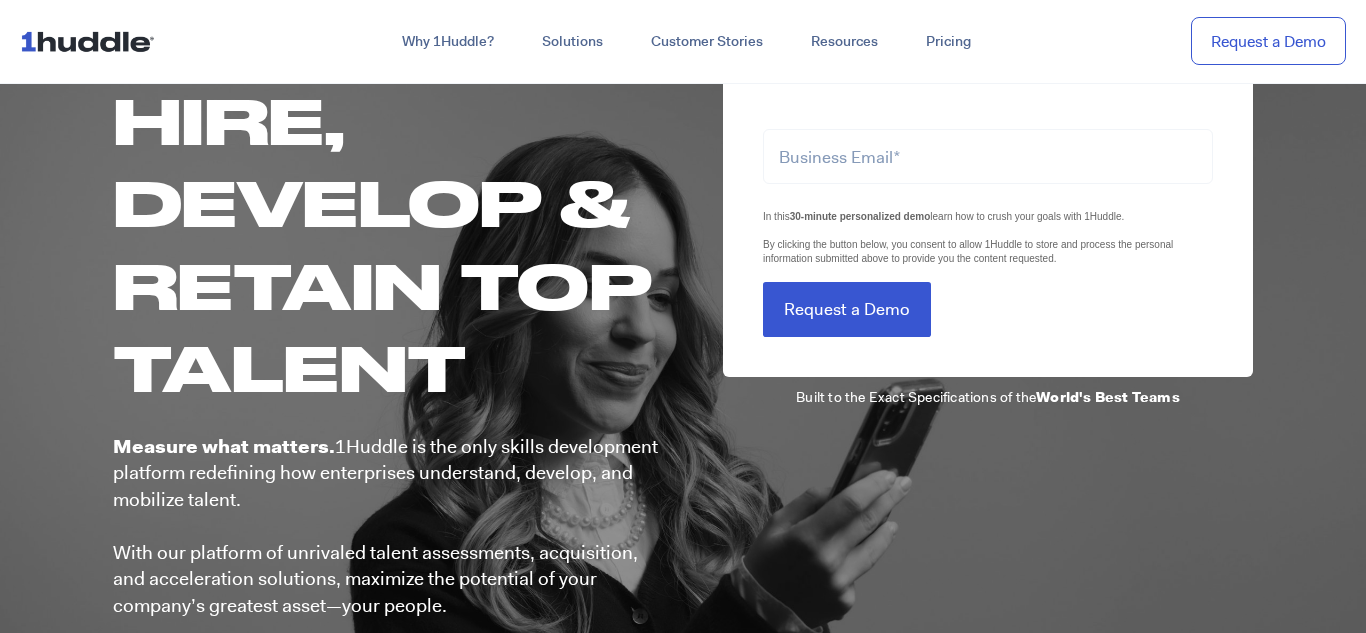 scroll, scrollTop: 0, scrollLeft: 0, axis: both 